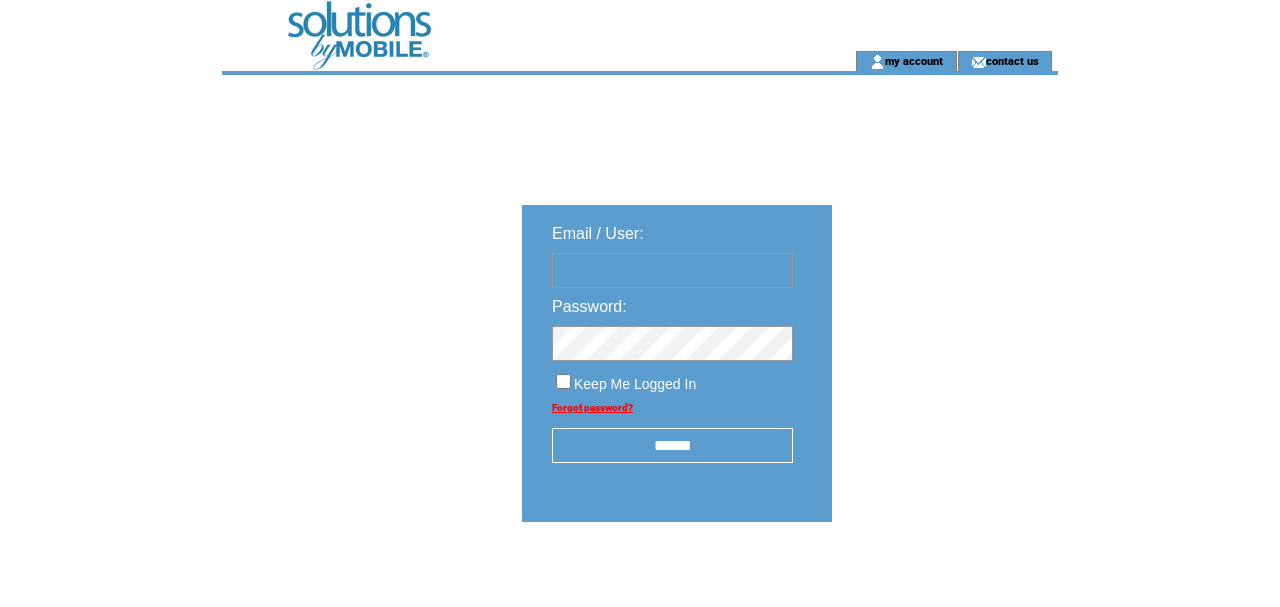 scroll, scrollTop: 0, scrollLeft: 0, axis: both 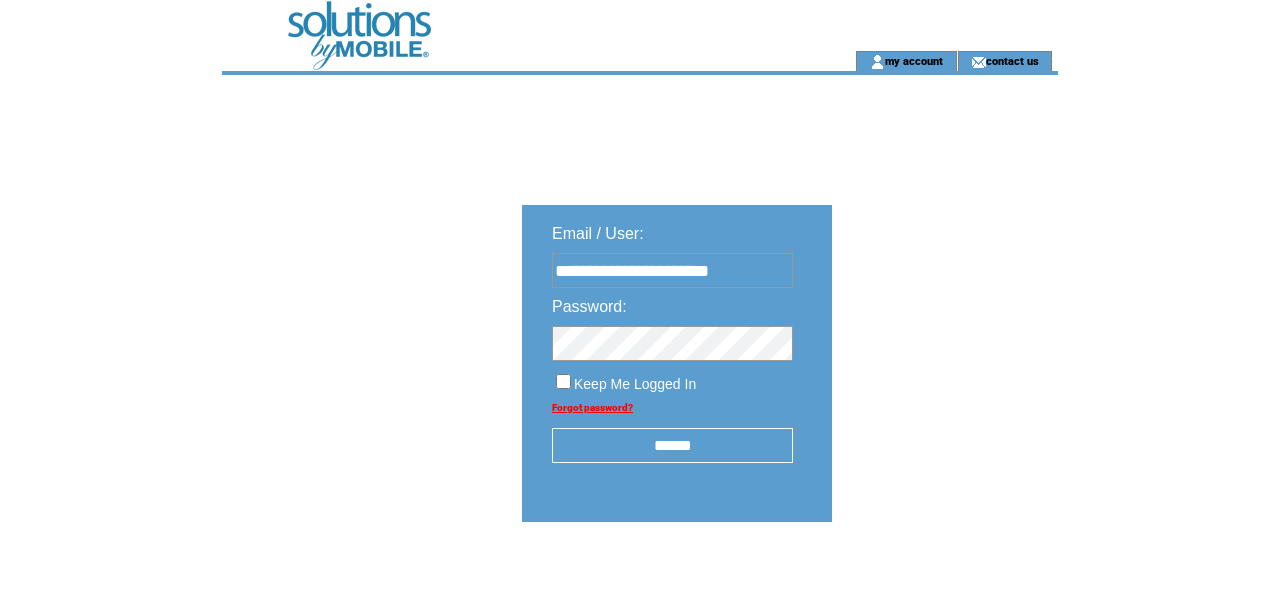 click on "******" at bounding box center (672, 445) 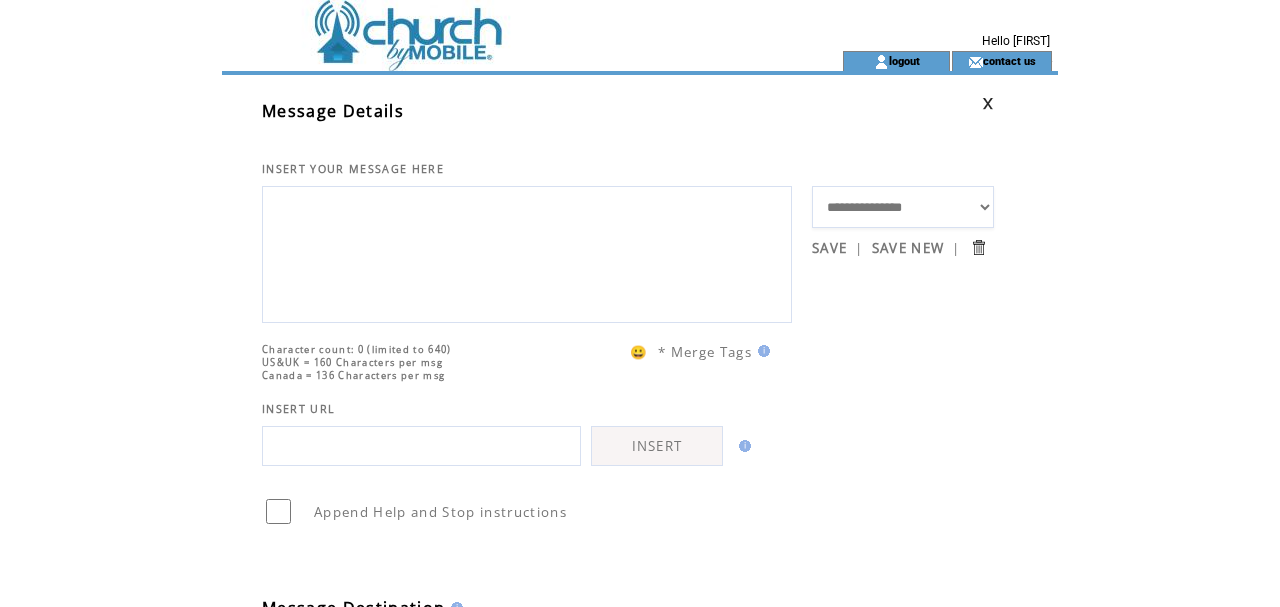 scroll, scrollTop: 0, scrollLeft: 0, axis: both 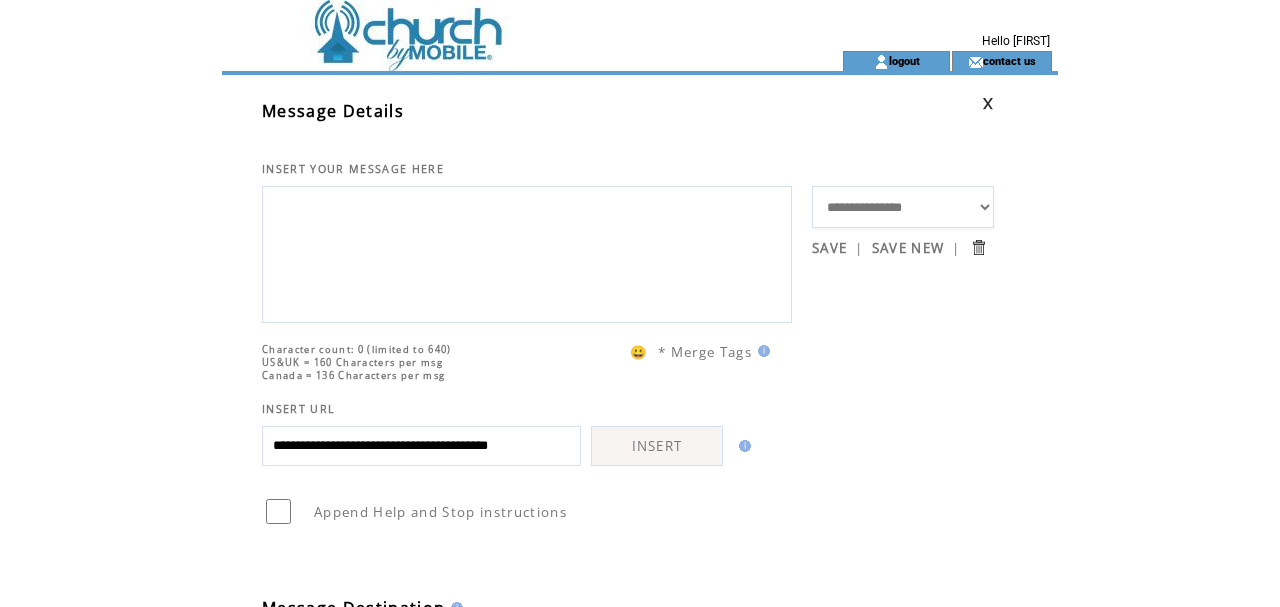 type on "**********" 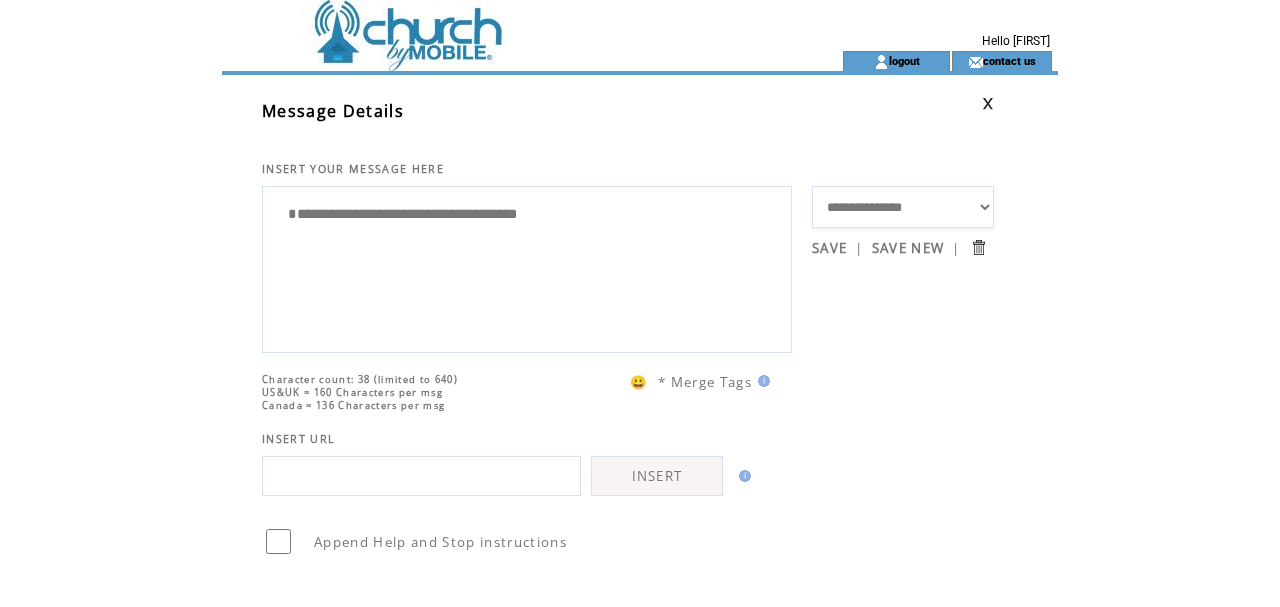 scroll, scrollTop: 0, scrollLeft: 0, axis: both 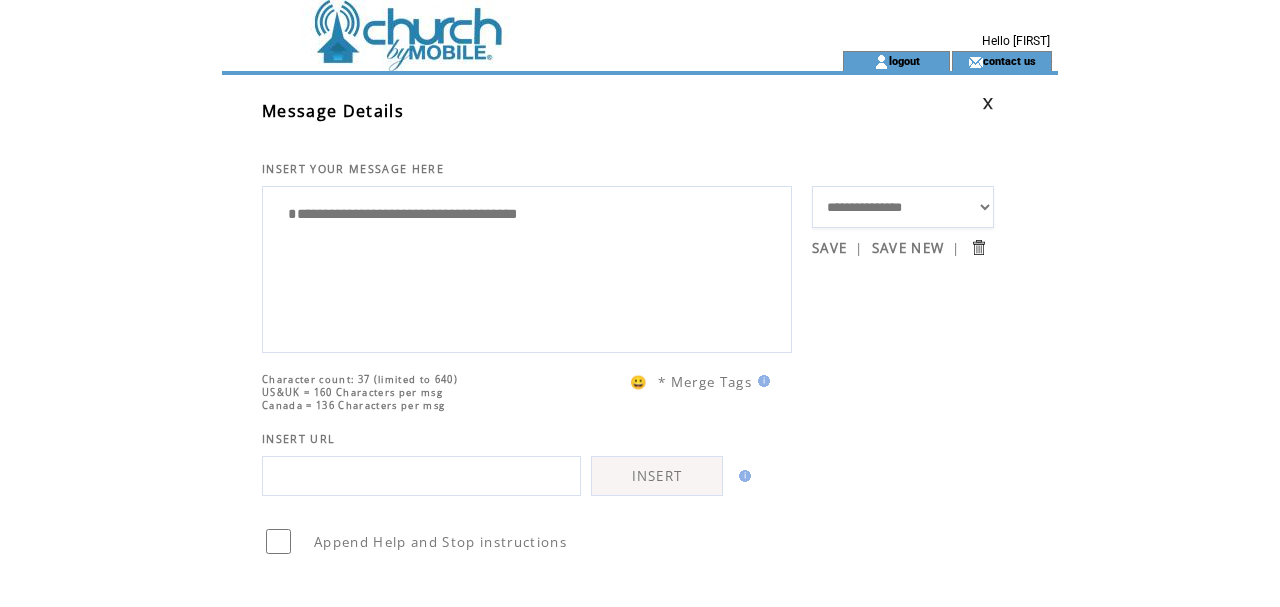 drag, startPoint x: 294, startPoint y: 223, endPoint x: 618, endPoint y: 213, distance: 324.1543 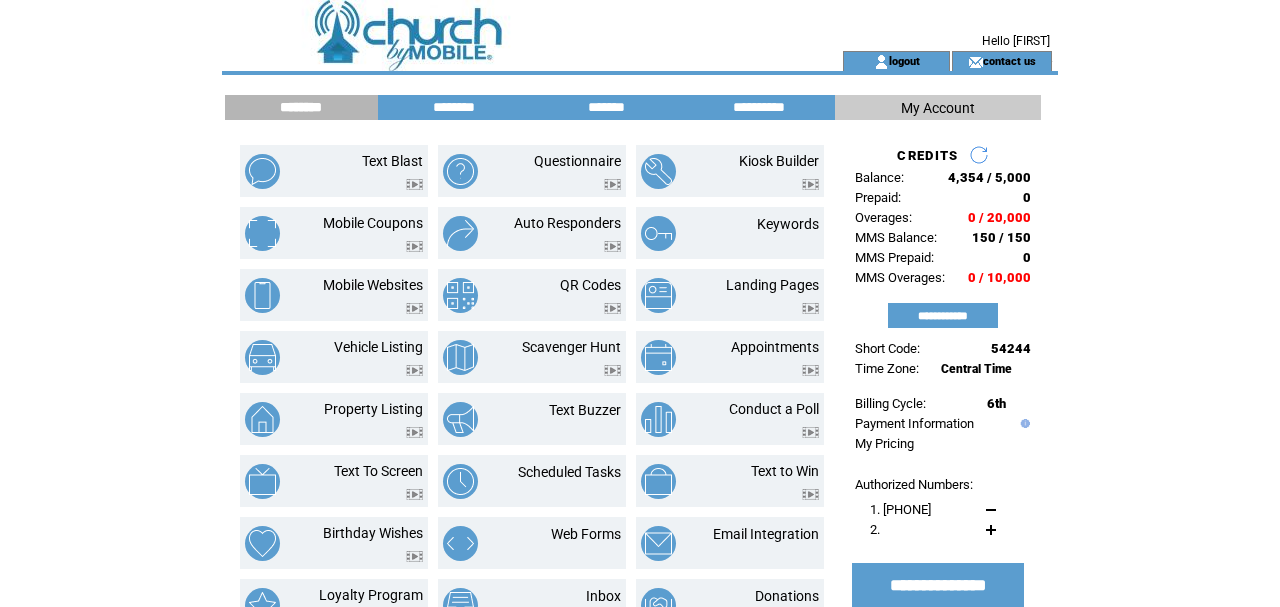 scroll, scrollTop: 0, scrollLeft: 0, axis: both 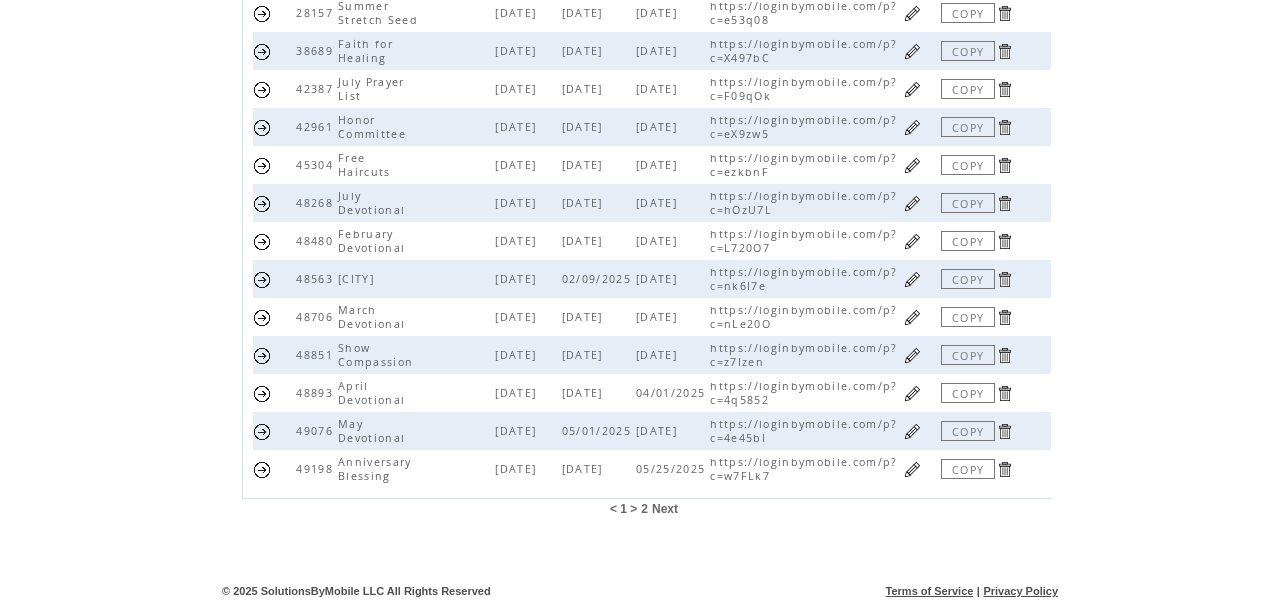 click on "2" at bounding box center [644, 509] 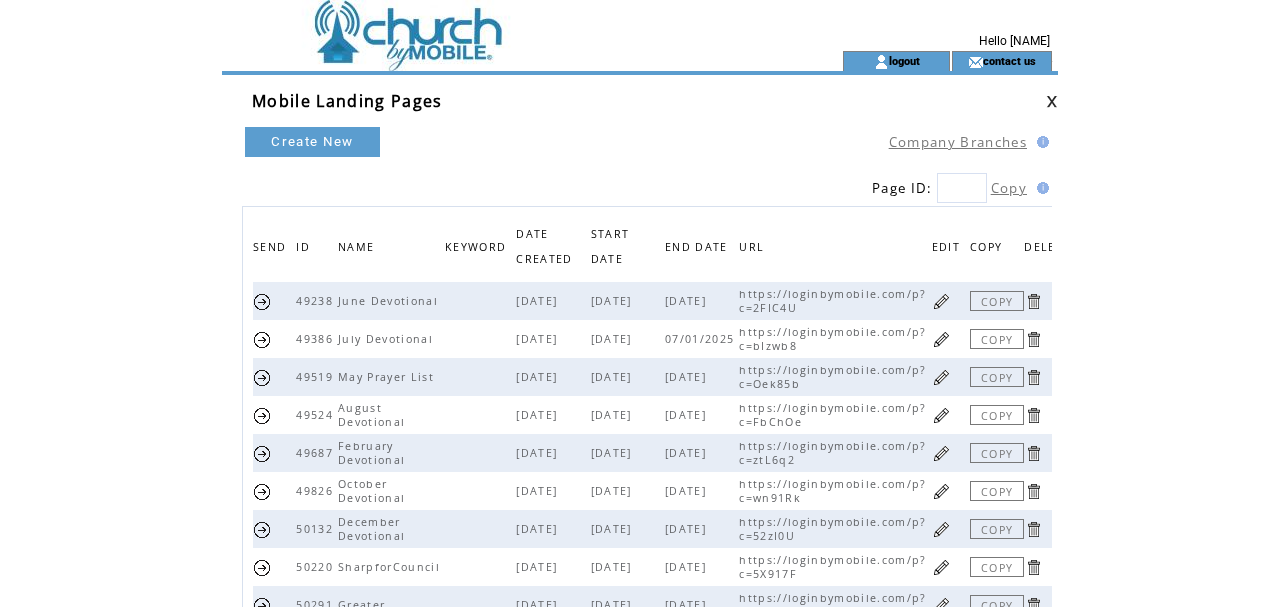scroll, scrollTop: 0, scrollLeft: 0, axis: both 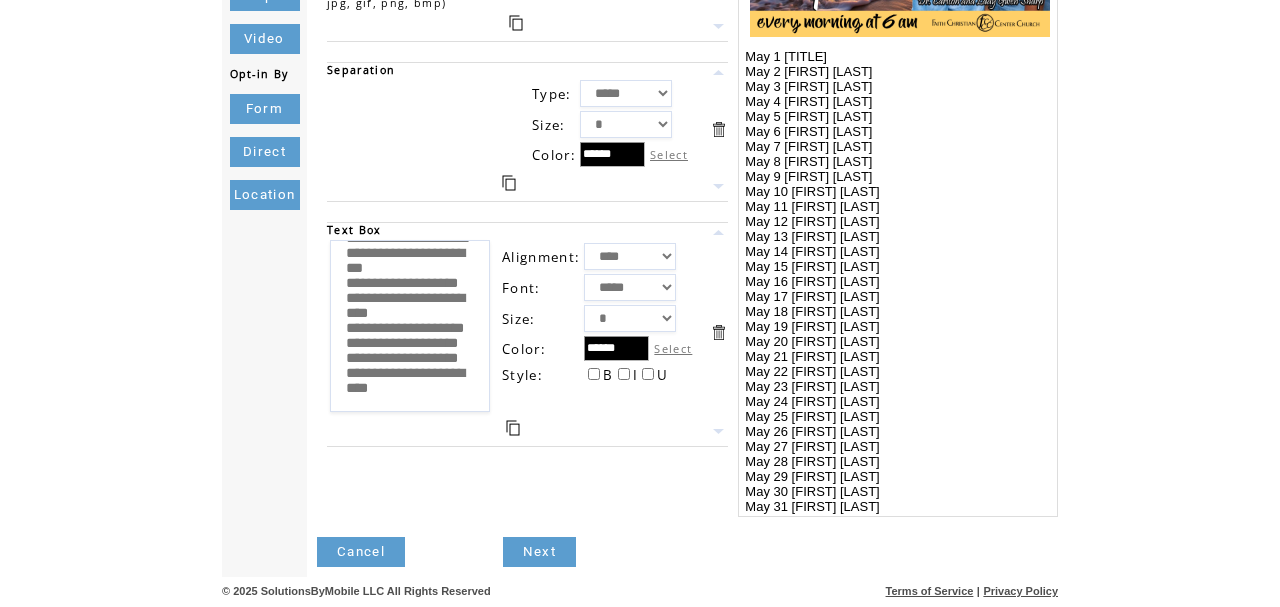 drag, startPoint x: 344, startPoint y: 412, endPoint x: 419, endPoint y: 621, distance: 222.04955 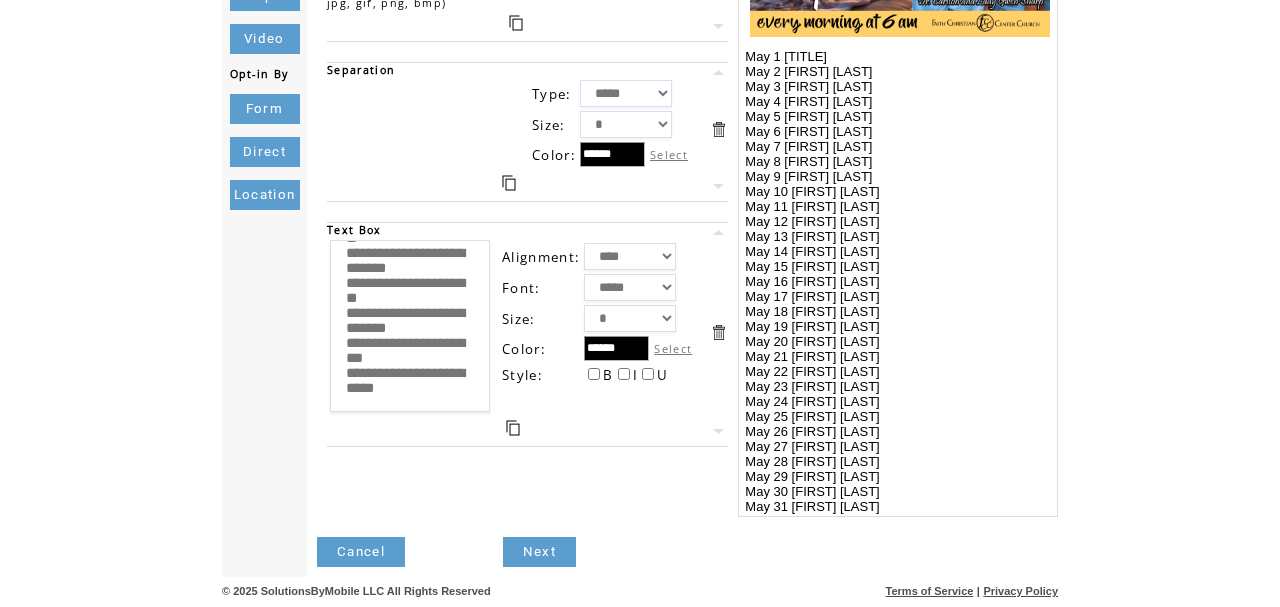 scroll, scrollTop: 1340, scrollLeft: 0, axis: vertical 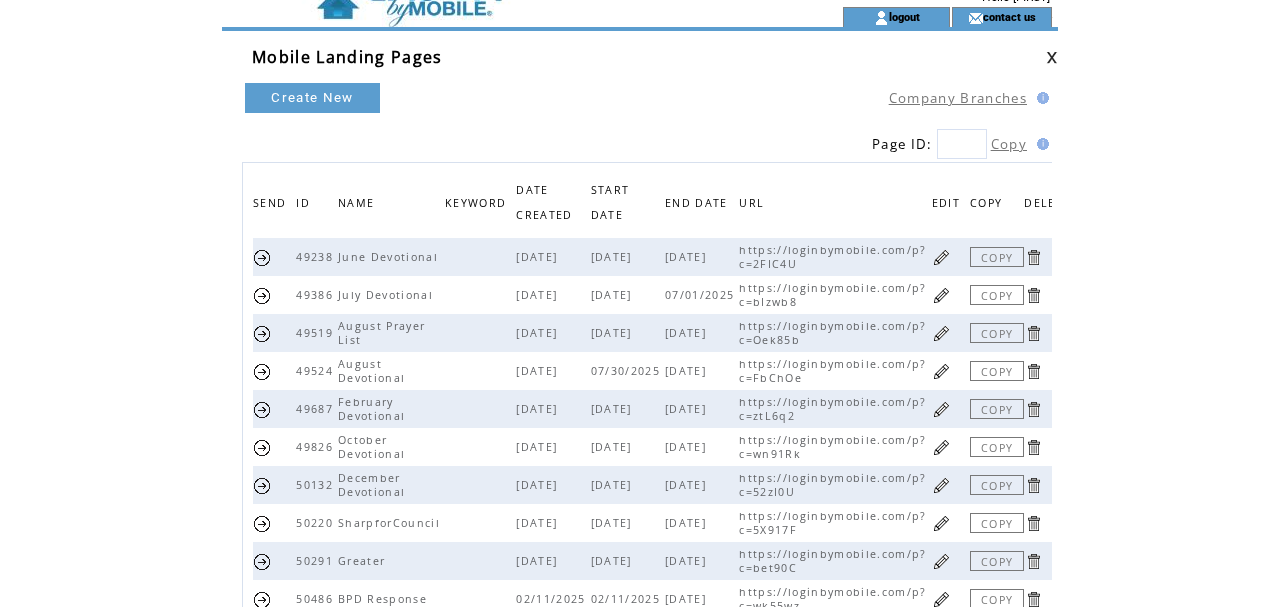 click at bounding box center (941, 333) 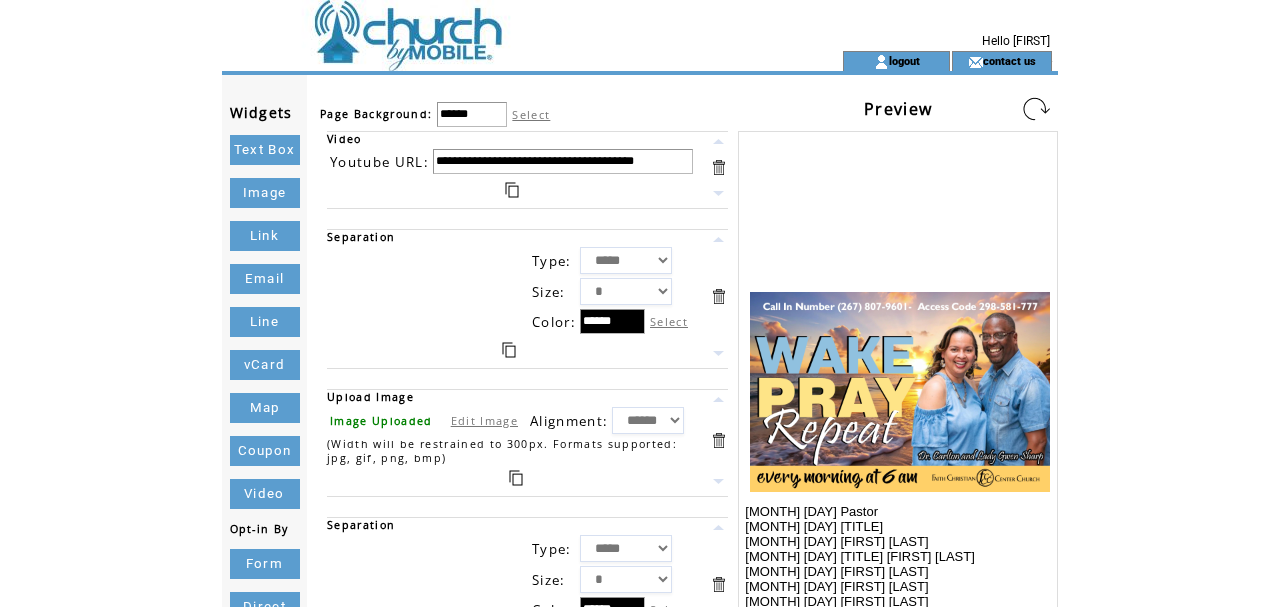 scroll, scrollTop: 0, scrollLeft: 0, axis: both 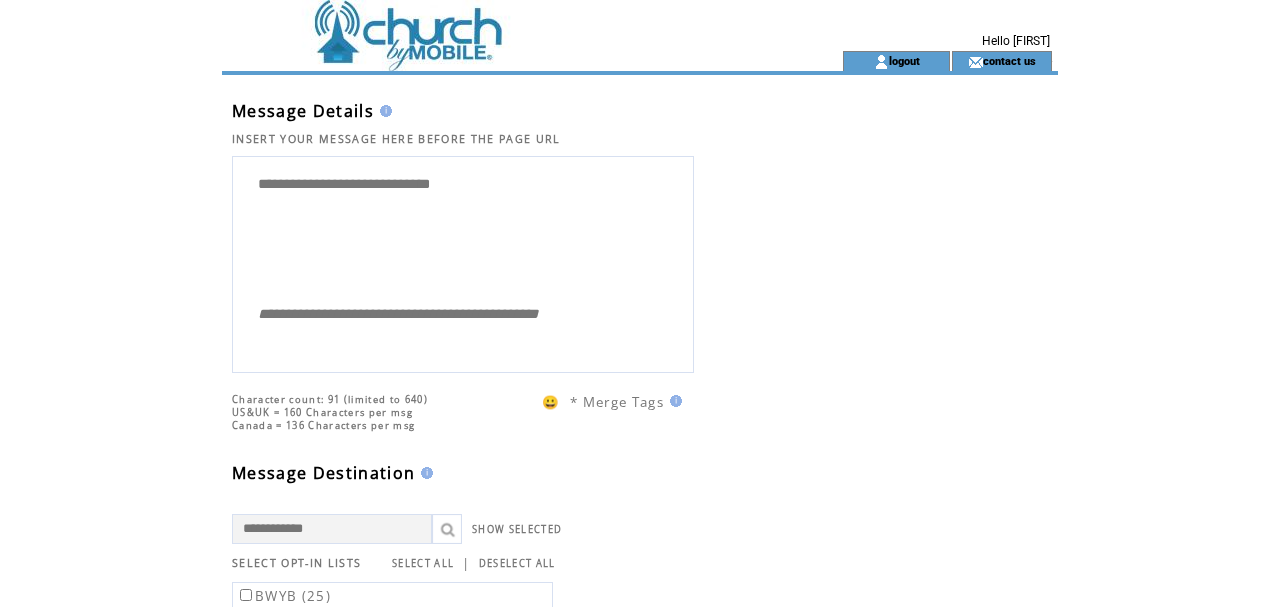 drag, startPoint x: 483, startPoint y: 191, endPoint x: 263, endPoint y: 178, distance: 220.38376 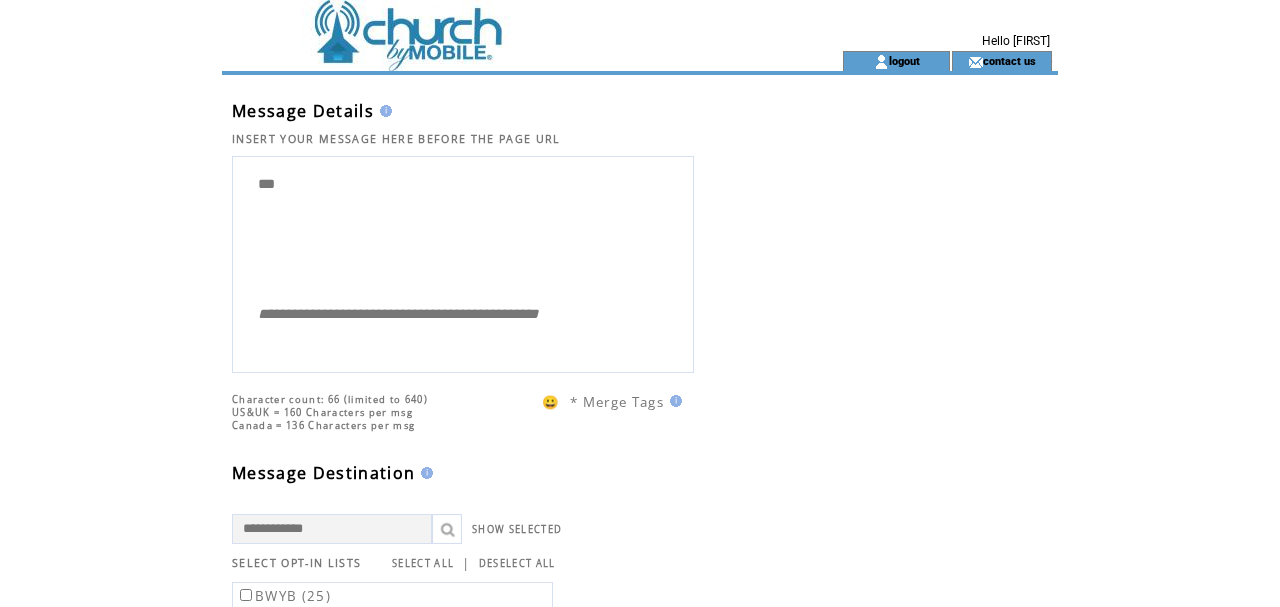 type on "*" 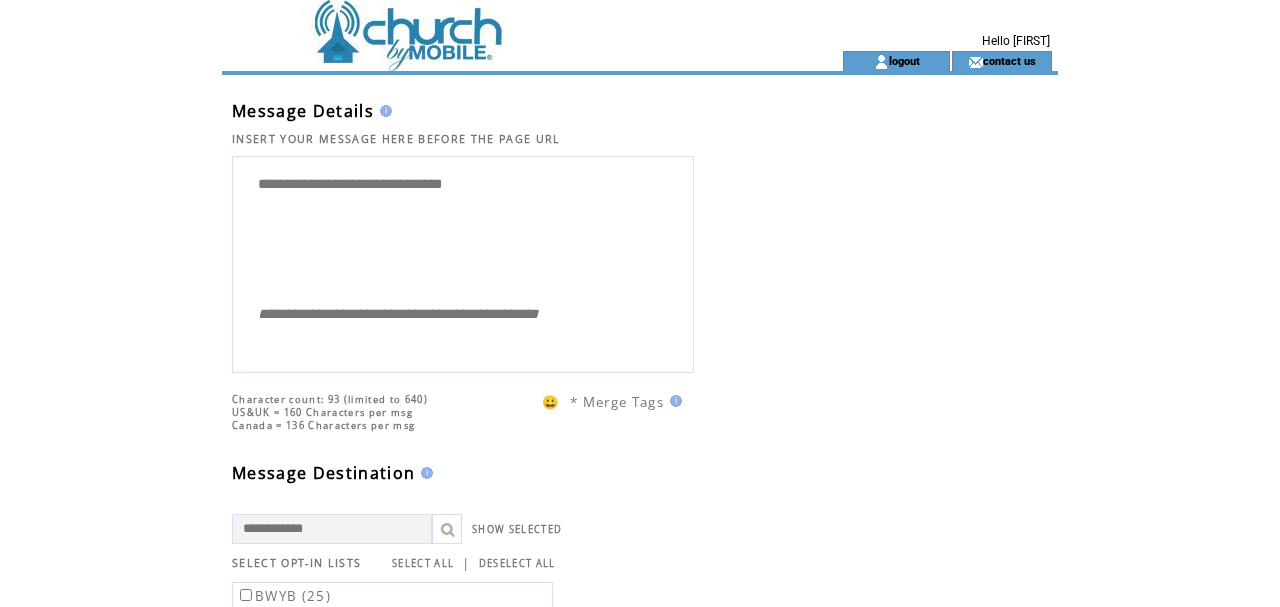 click on "**********" at bounding box center (463, 227) 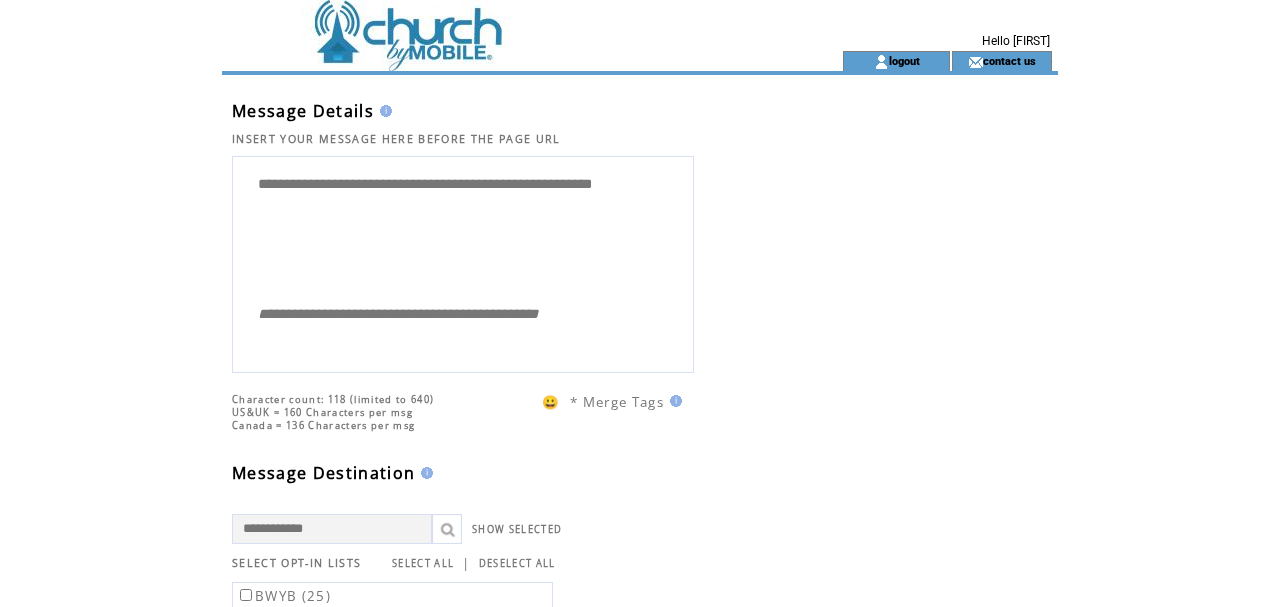 click on "**********" at bounding box center [463, 227] 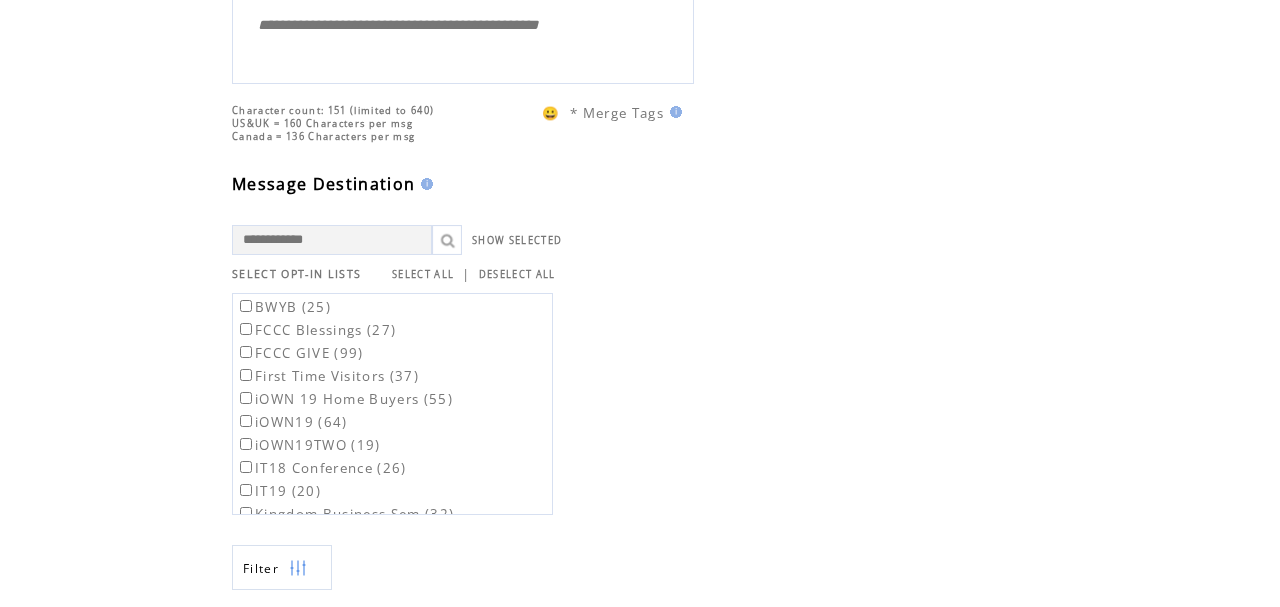 scroll, scrollTop: 329, scrollLeft: 0, axis: vertical 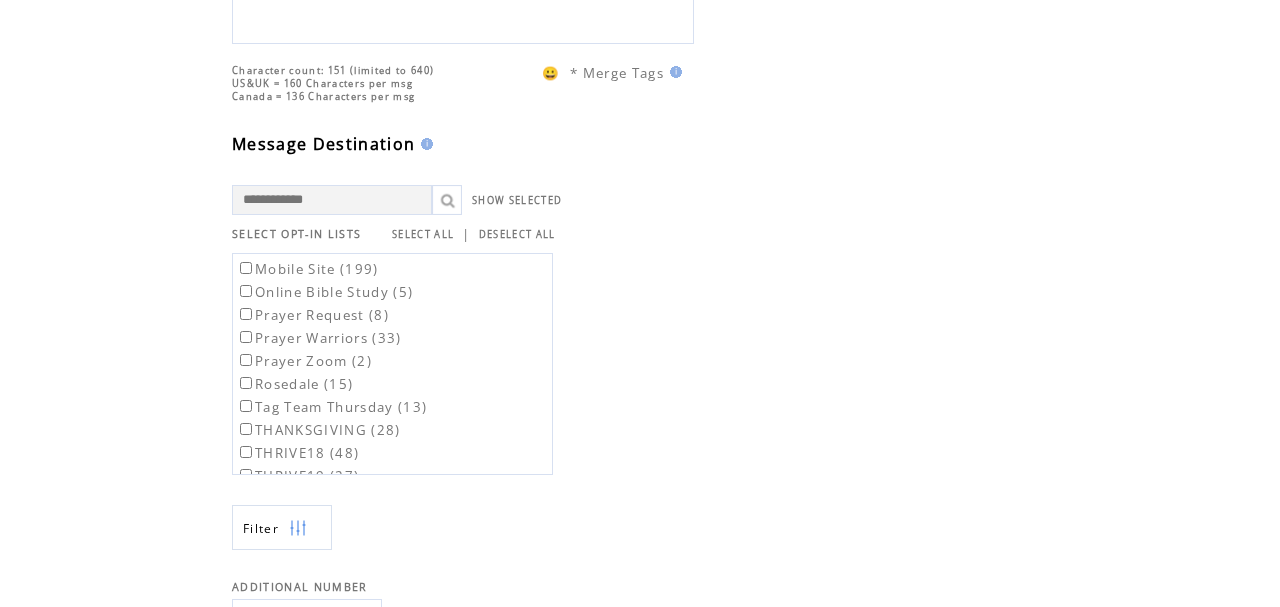type on "**********" 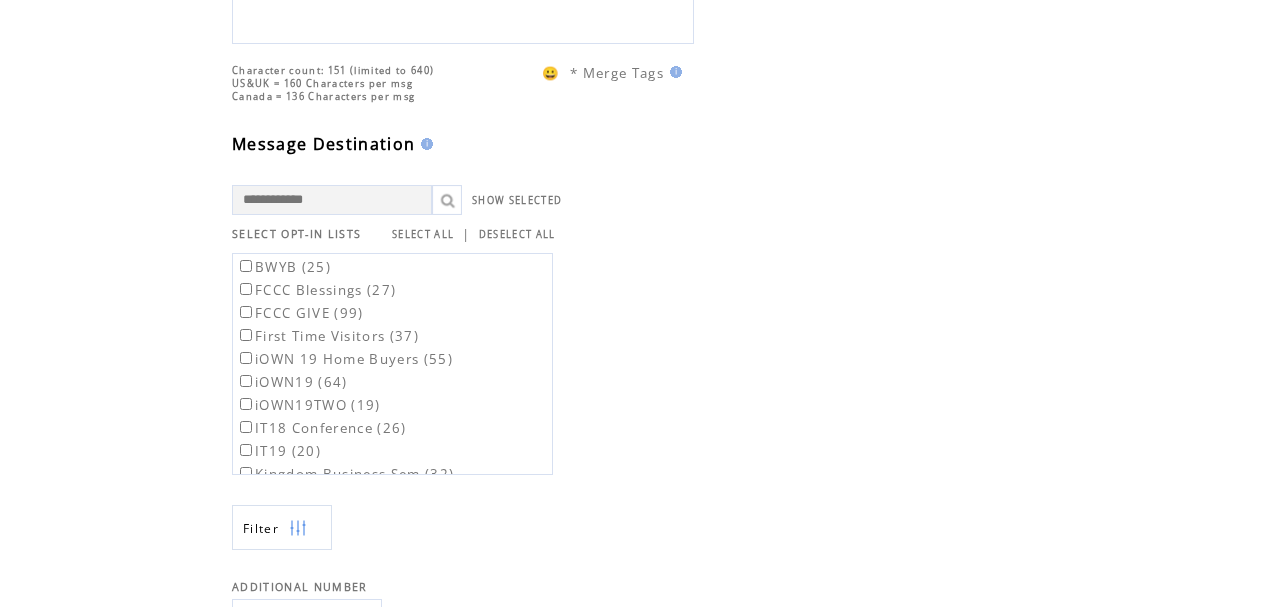 scroll, scrollTop: 0, scrollLeft: 0, axis: both 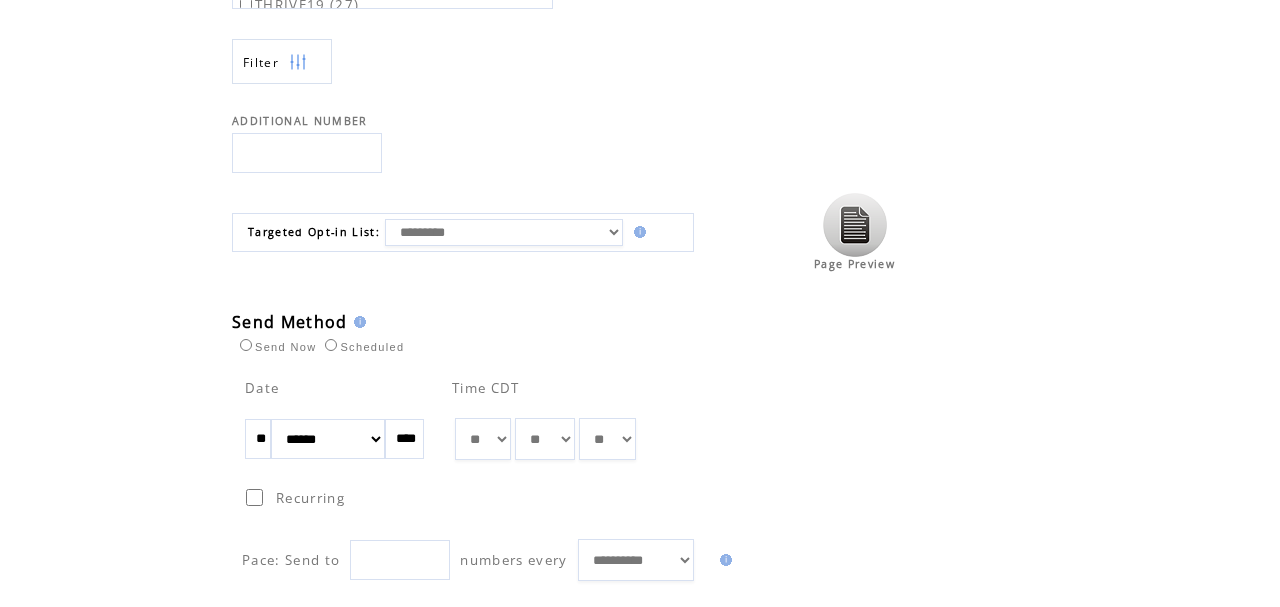 select on "*" 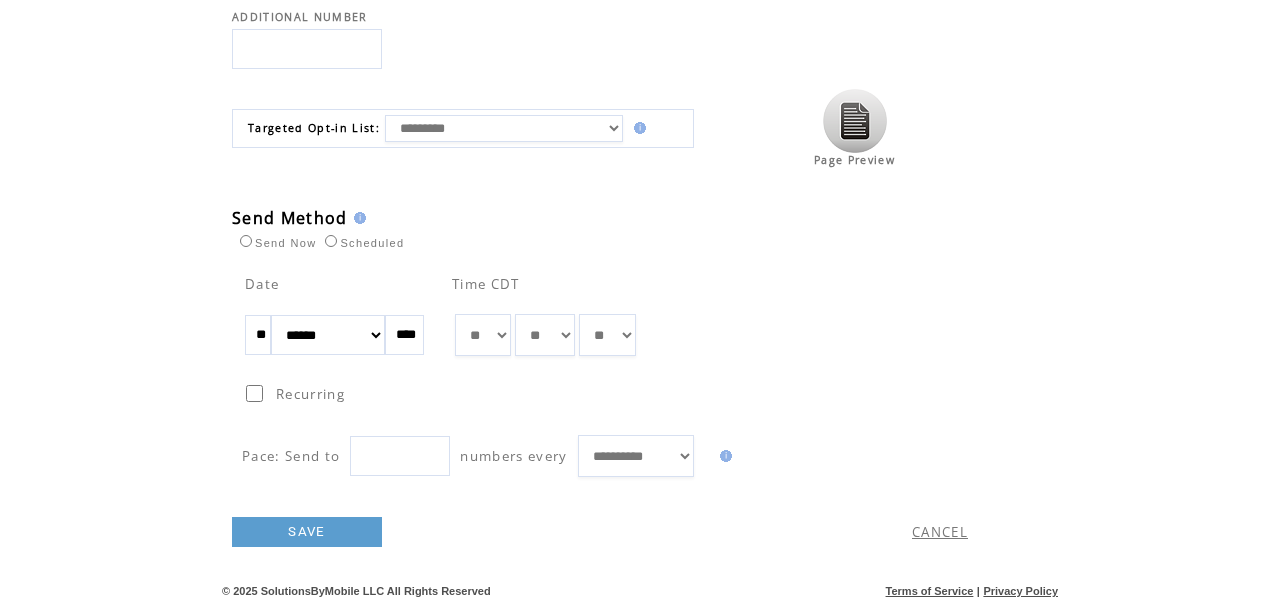 scroll, scrollTop: 900, scrollLeft: 0, axis: vertical 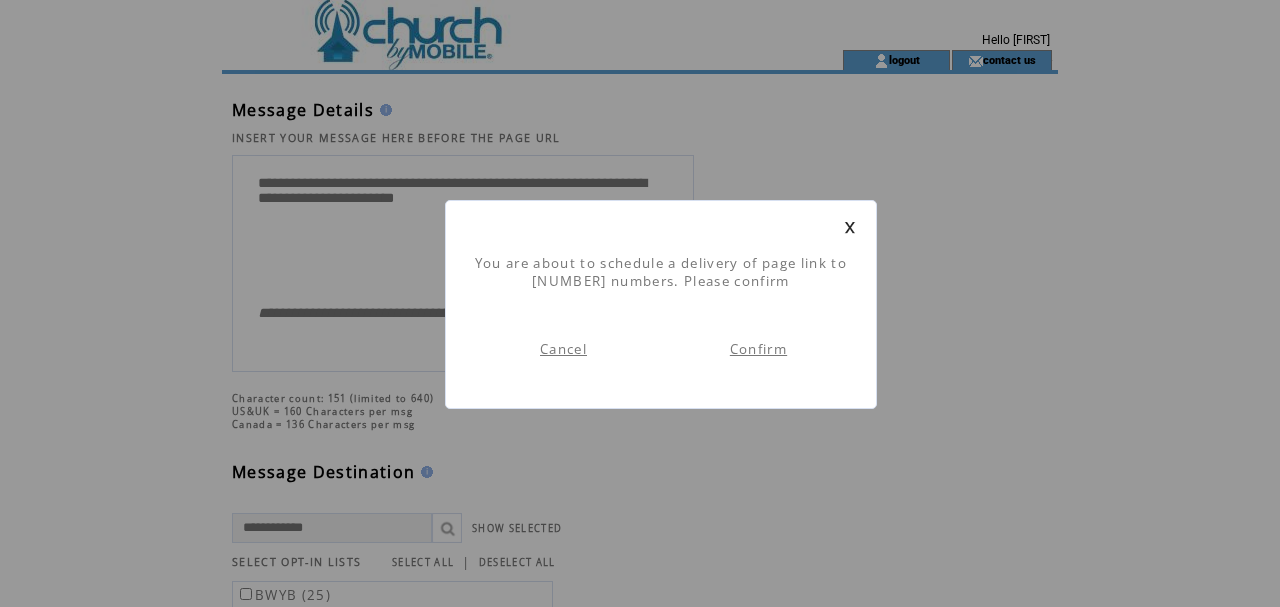 click on "Confirm" at bounding box center [758, 349] 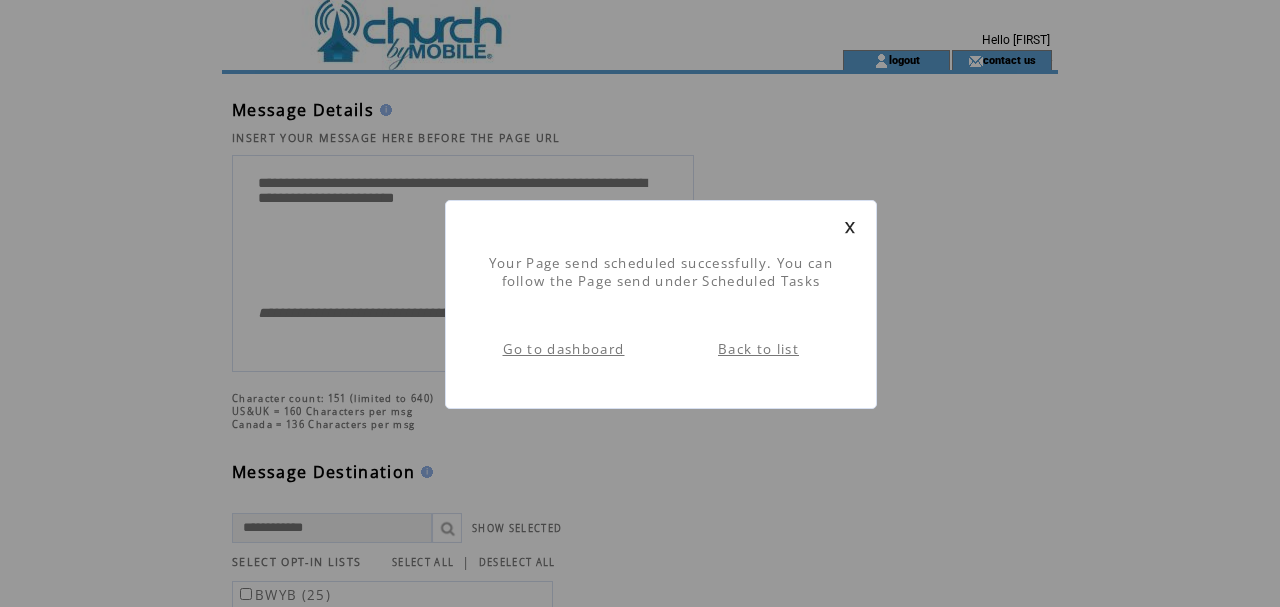 scroll, scrollTop: 1, scrollLeft: 0, axis: vertical 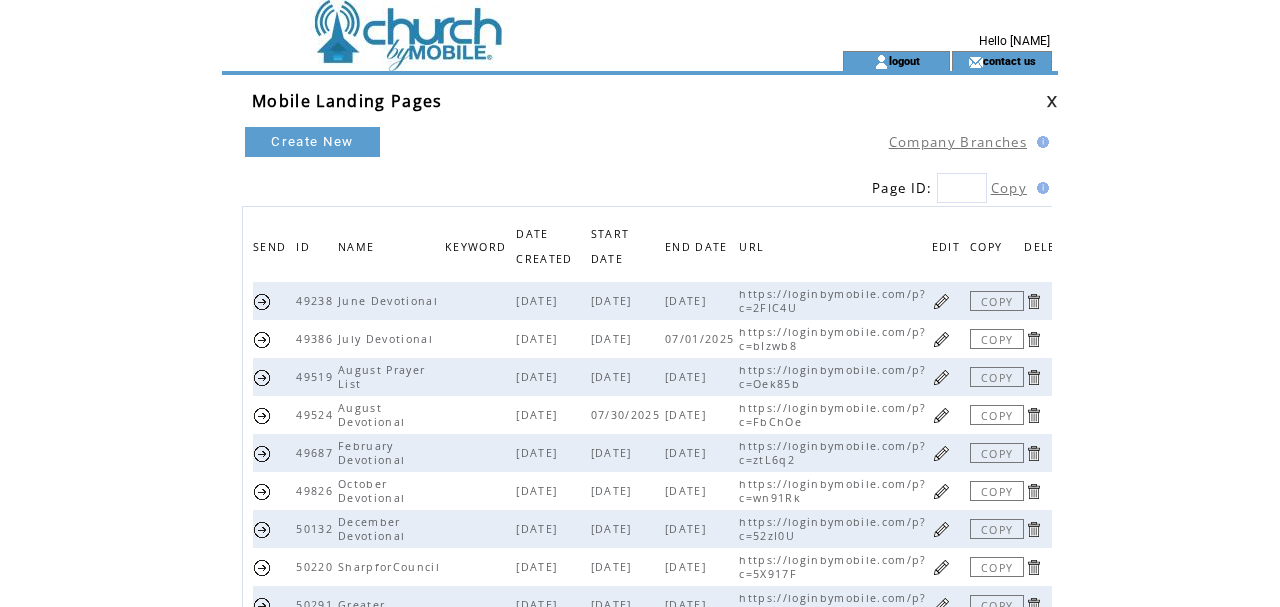 click at bounding box center [496, 25] 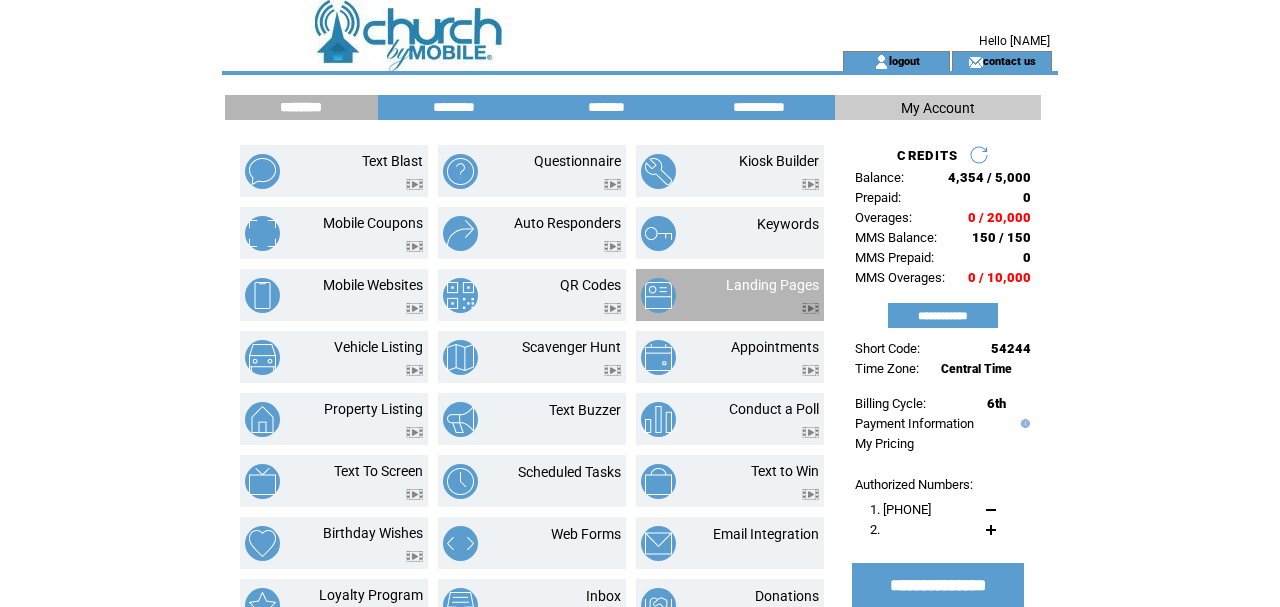 scroll, scrollTop: 0, scrollLeft: 0, axis: both 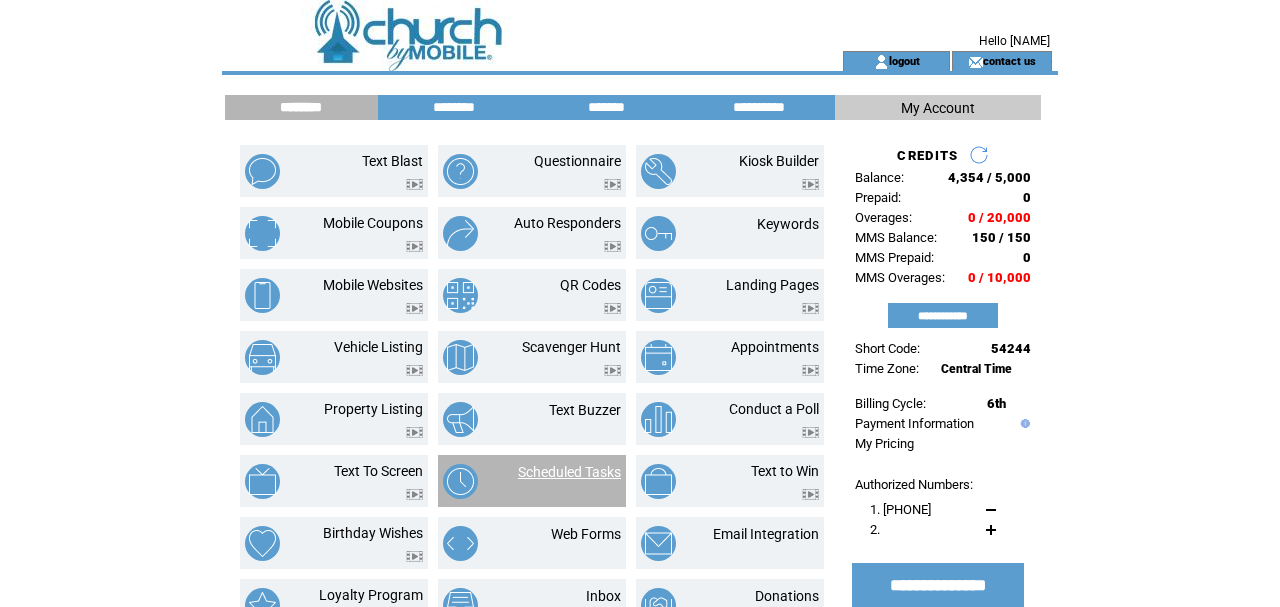 click on "Scheduled Tasks" at bounding box center [569, 472] 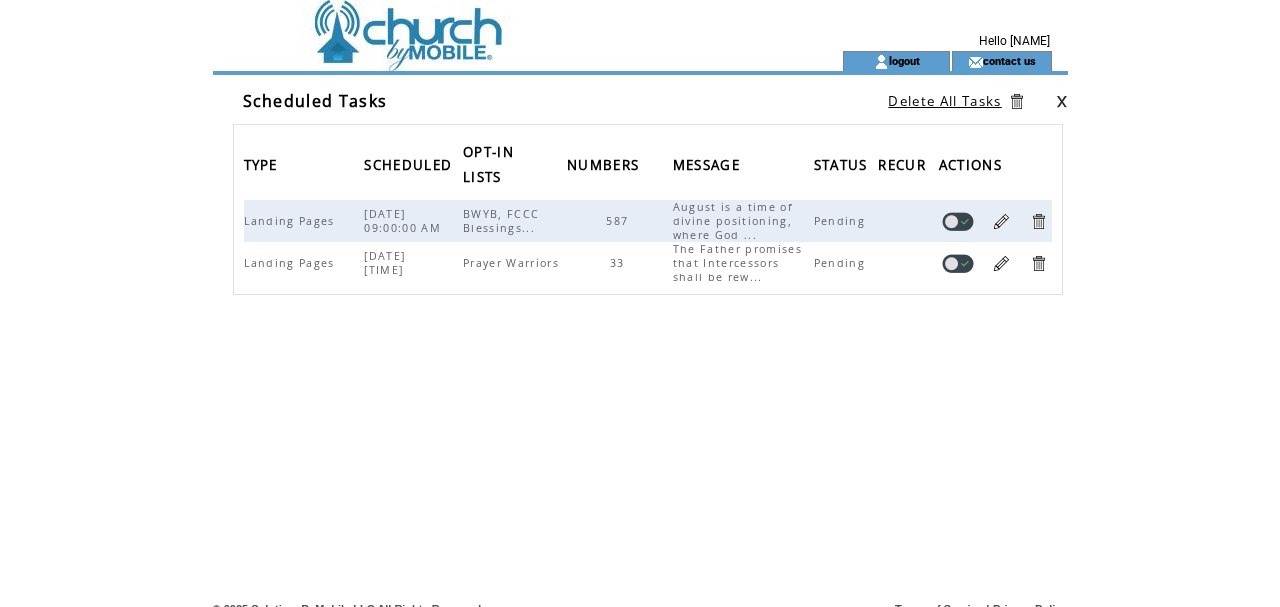 scroll, scrollTop: 0, scrollLeft: 0, axis: both 